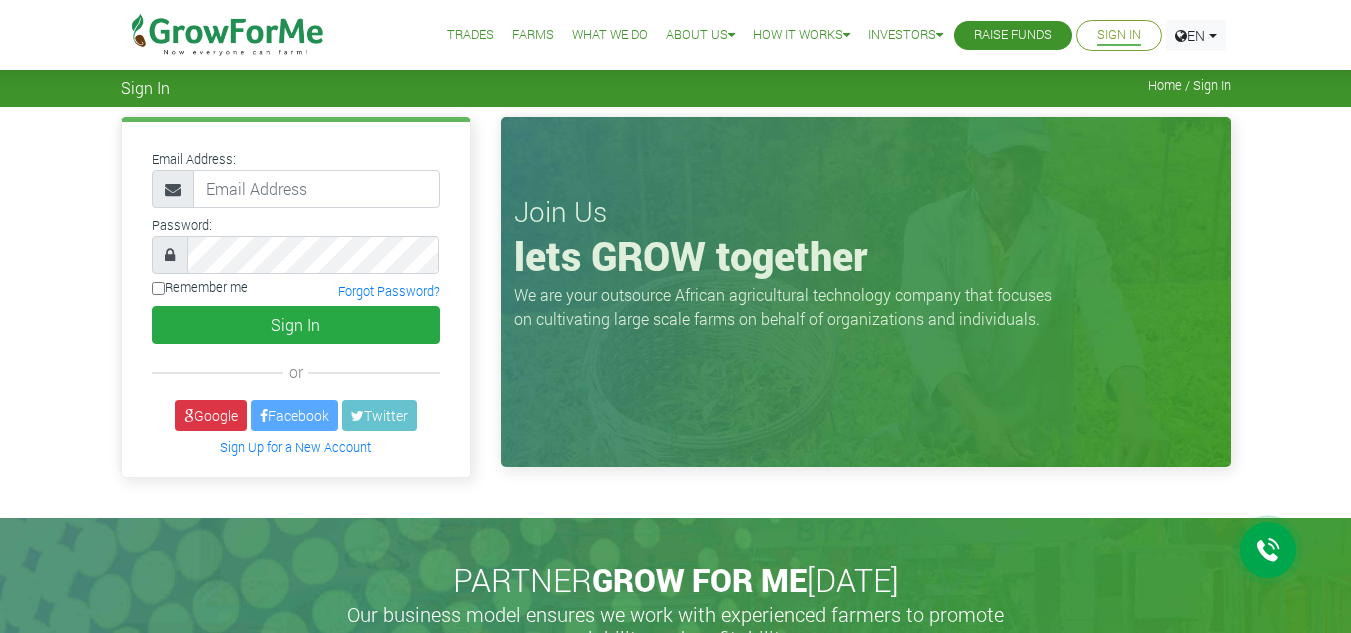 scroll, scrollTop: 0, scrollLeft: 0, axis: both 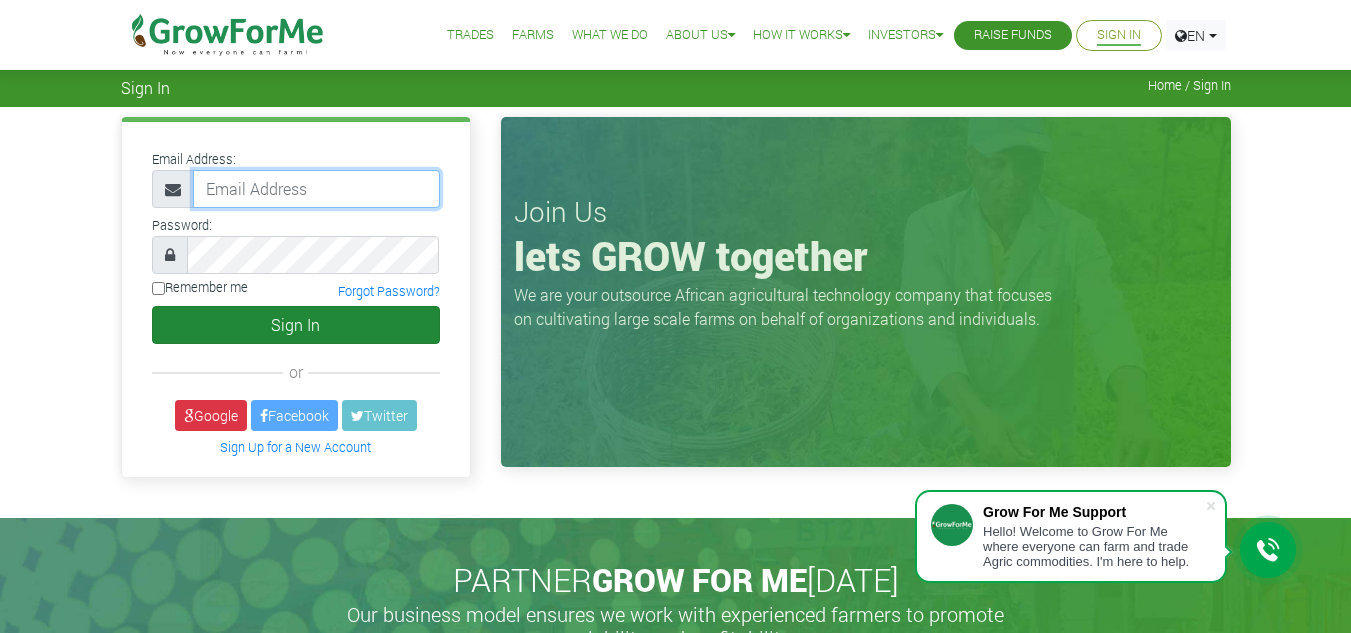 type on "[EMAIL_ADDRESS][DOMAIN_NAME]" 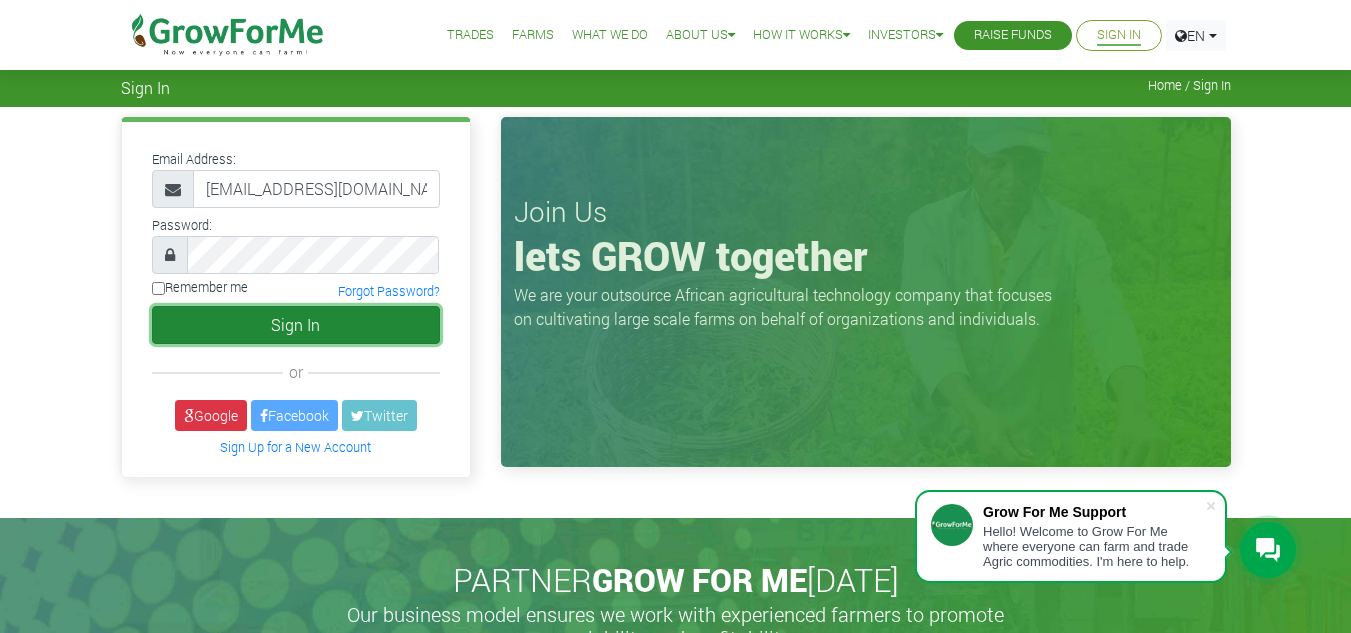 click on "Sign In" at bounding box center (296, 325) 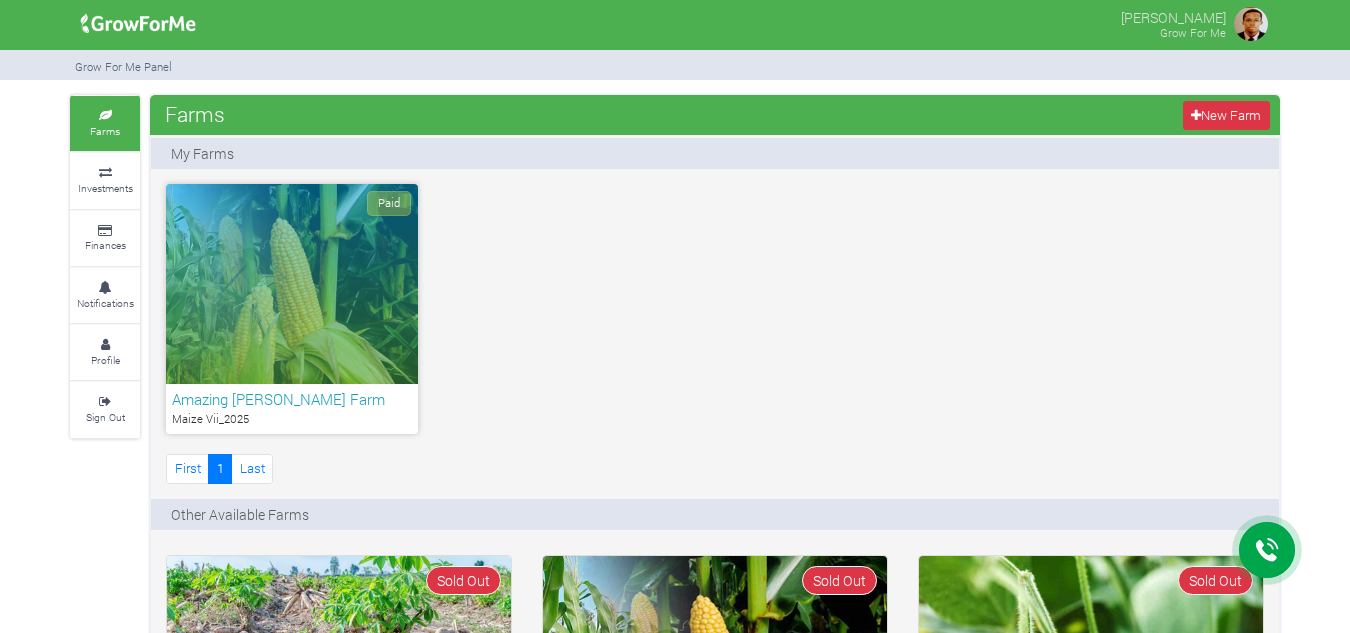 scroll, scrollTop: 0, scrollLeft: 0, axis: both 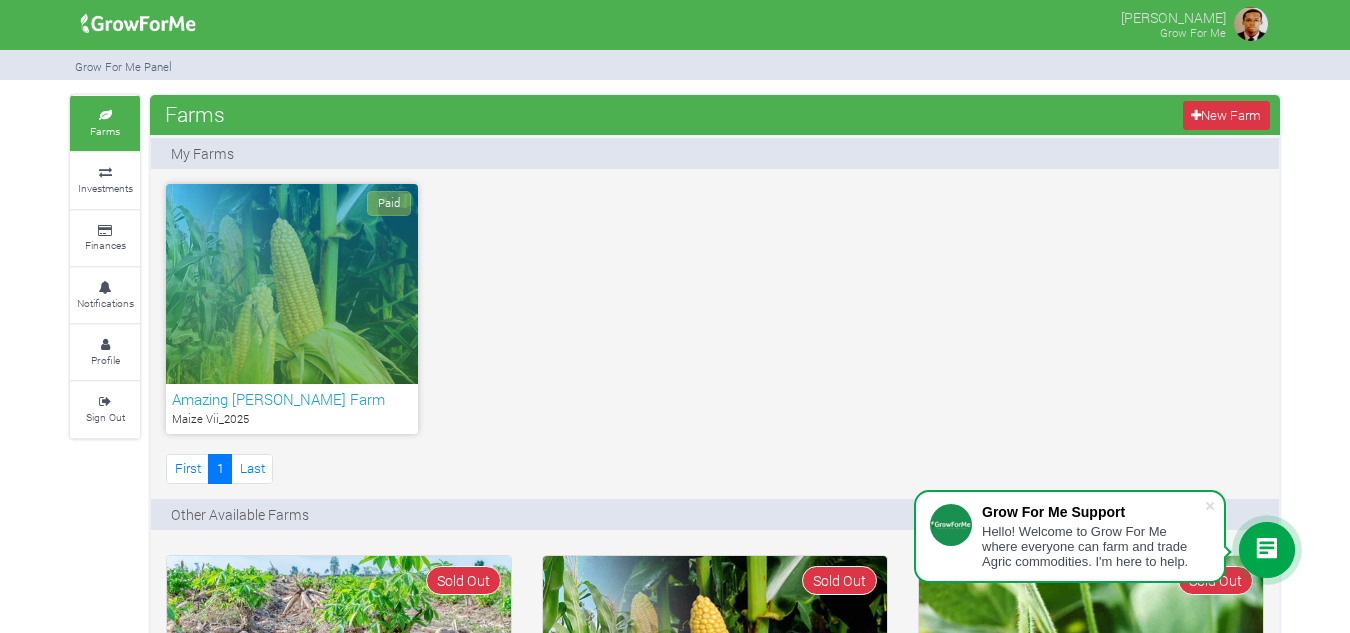 click on "Paid" at bounding box center (292, 284) 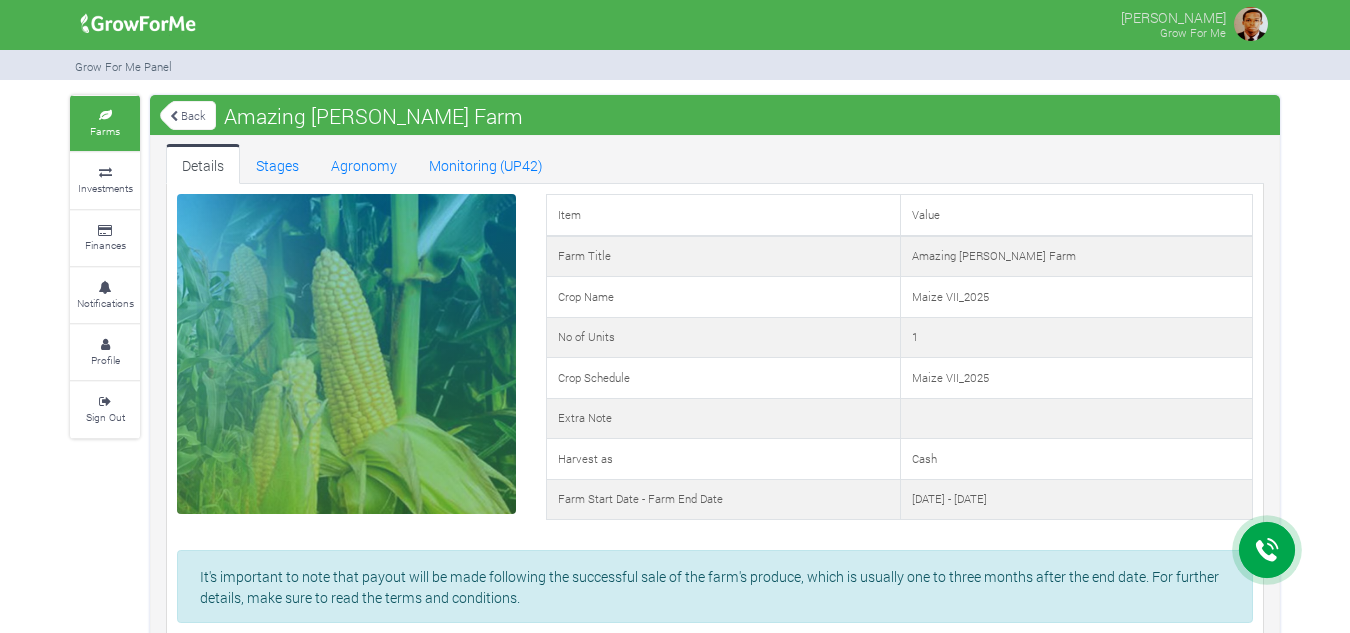 scroll, scrollTop: 0, scrollLeft: 0, axis: both 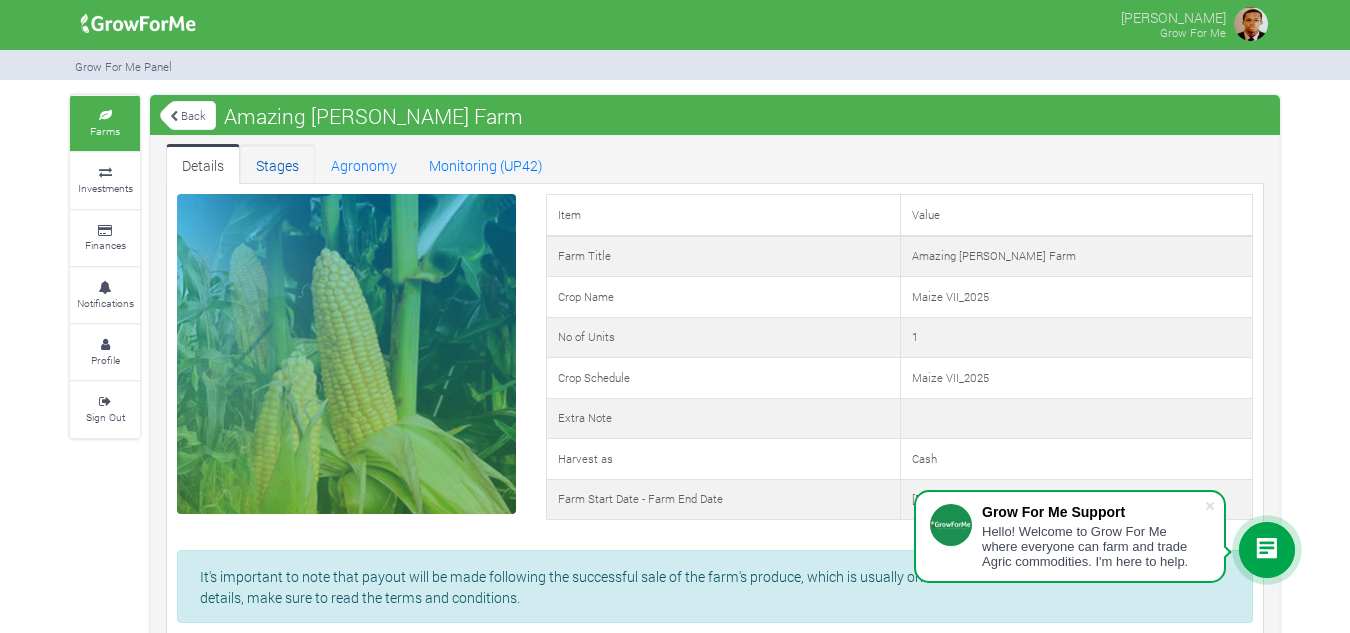 click on "Stages" at bounding box center (277, 164) 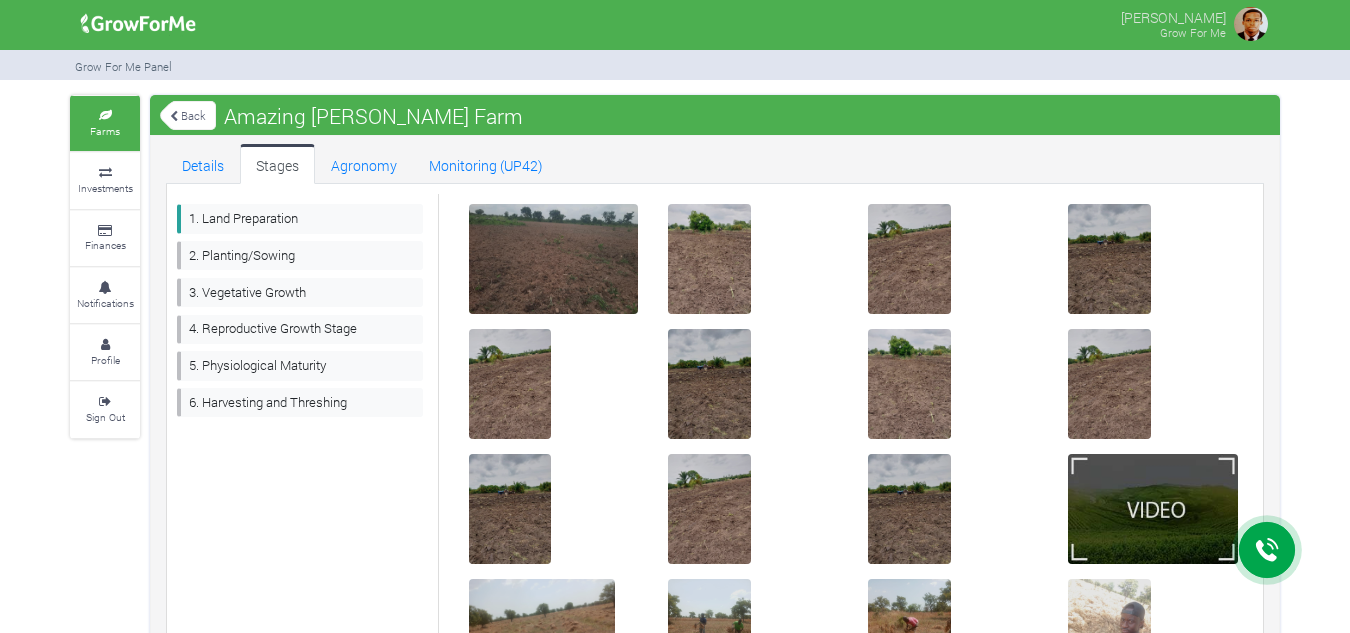 scroll, scrollTop: 0, scrollLeft: 0, axis: both 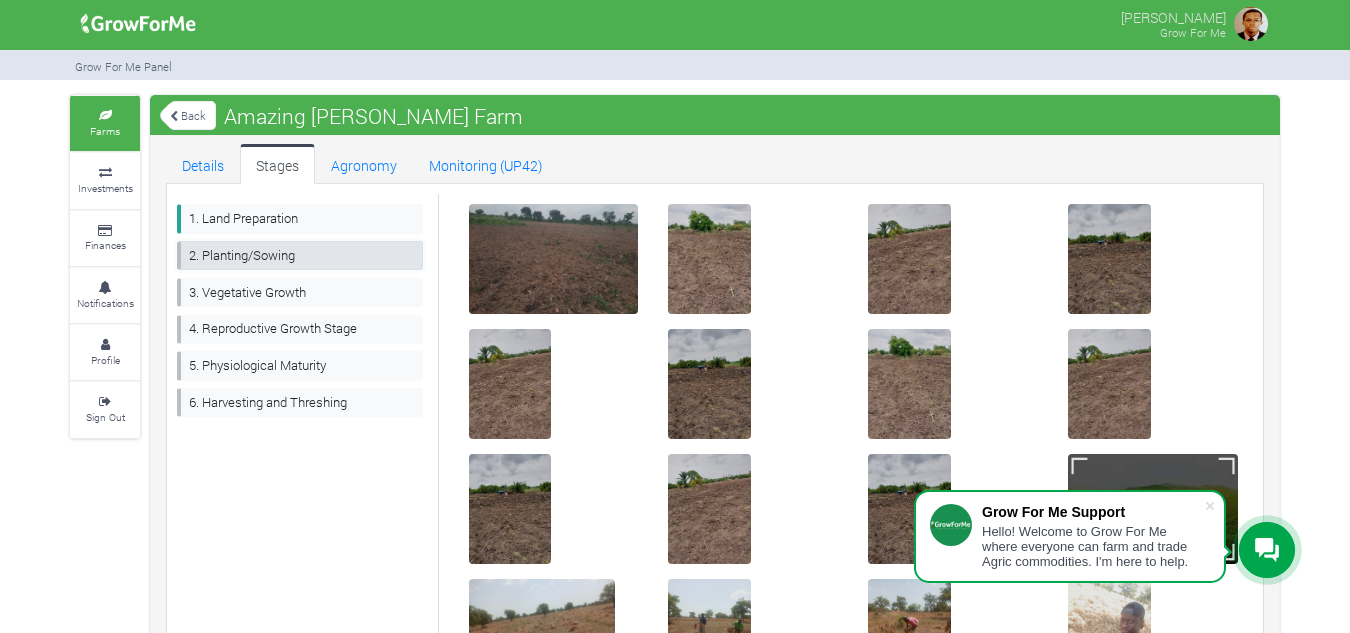 click on "2. Planting/Sowing" at bounding box center (300, 255) 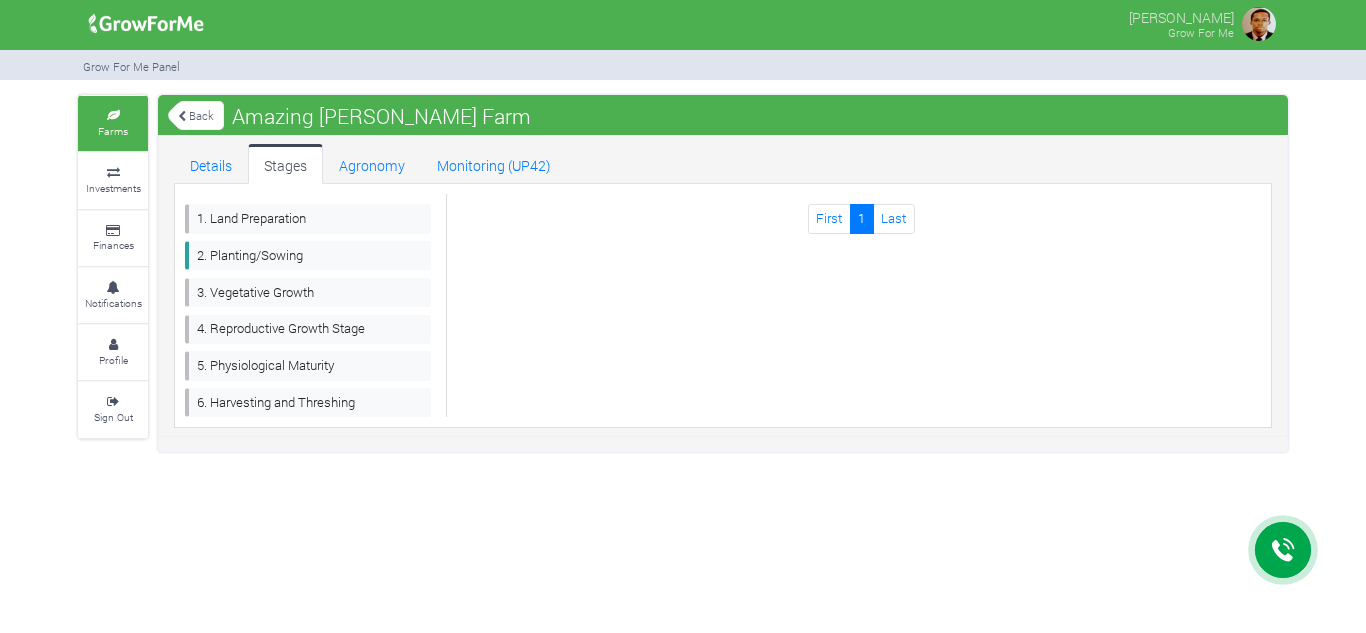 scroll, scrollTop: 0, scrollLeft: 0, axis: both 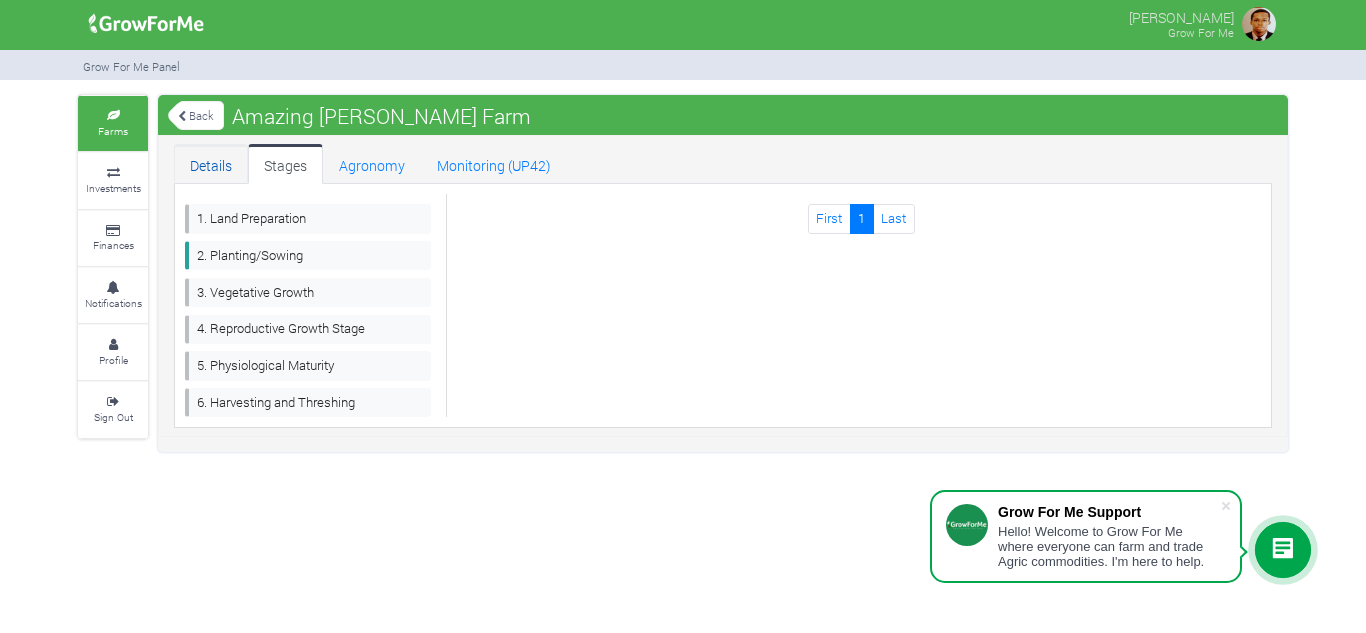 click on "Details" at bounding box center [211, 164] 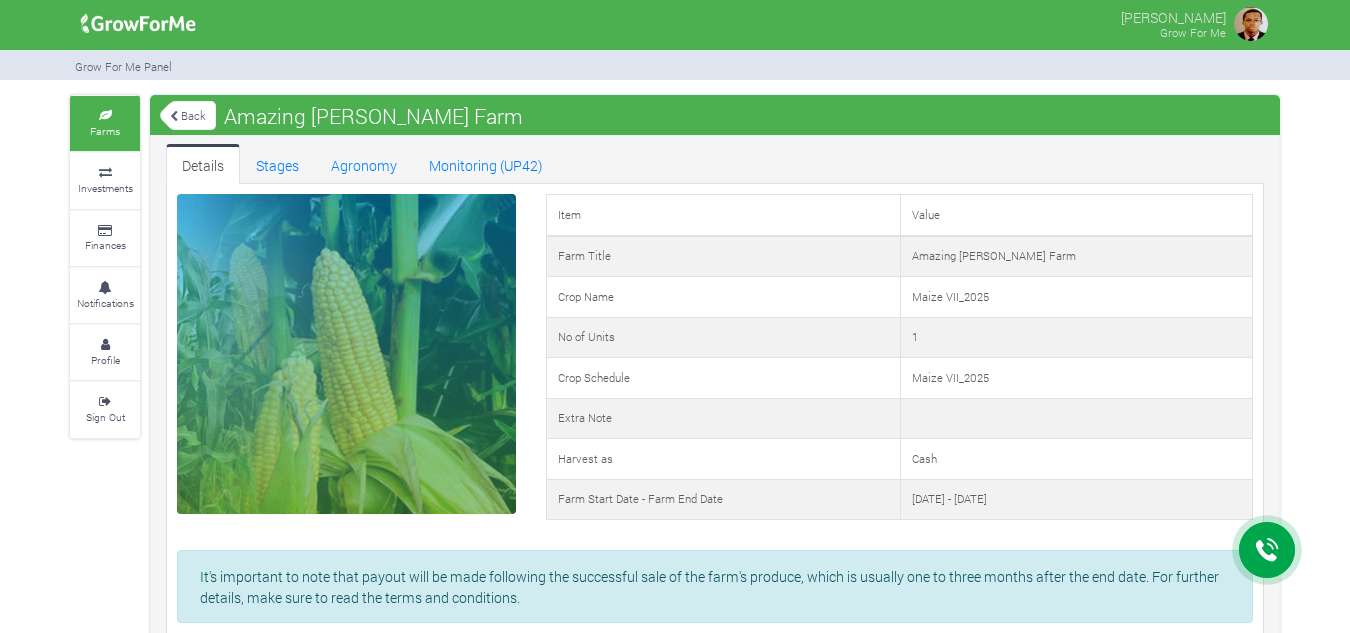 scroll, scrollTop: 0, scrollLeft: 0, axis: both 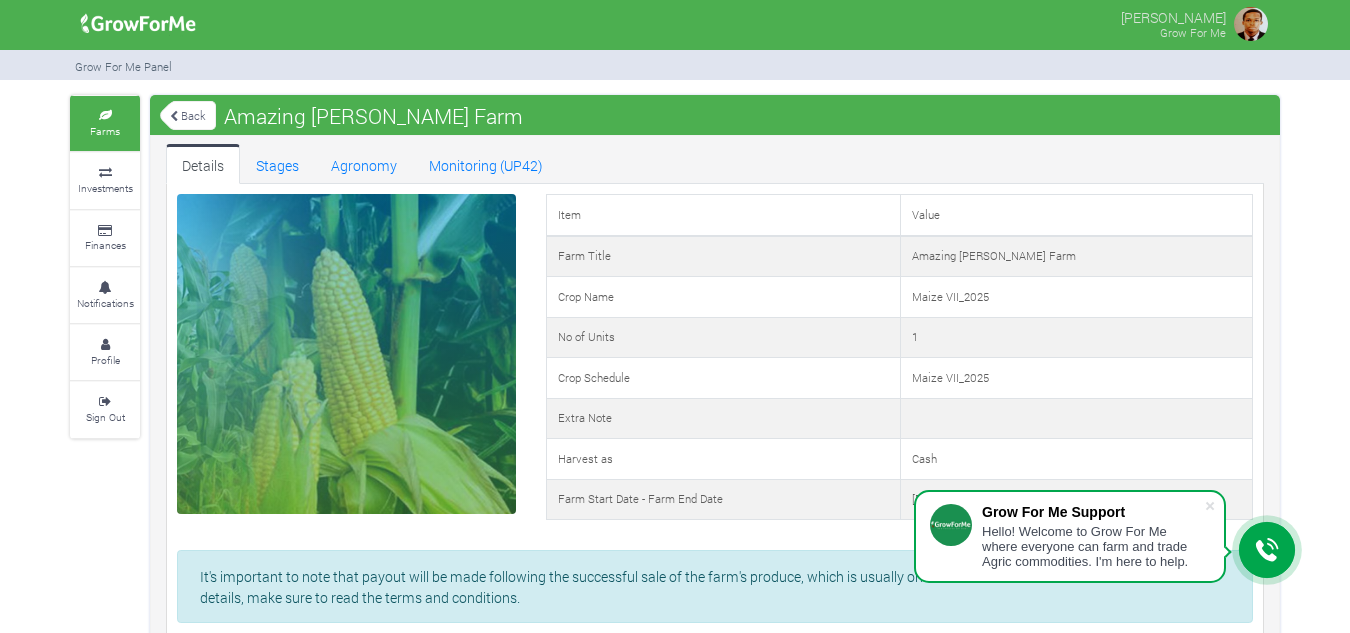click on "Details
Stages
Agronomy
Monitoring (UP42)" at bounding box center (715, 164) 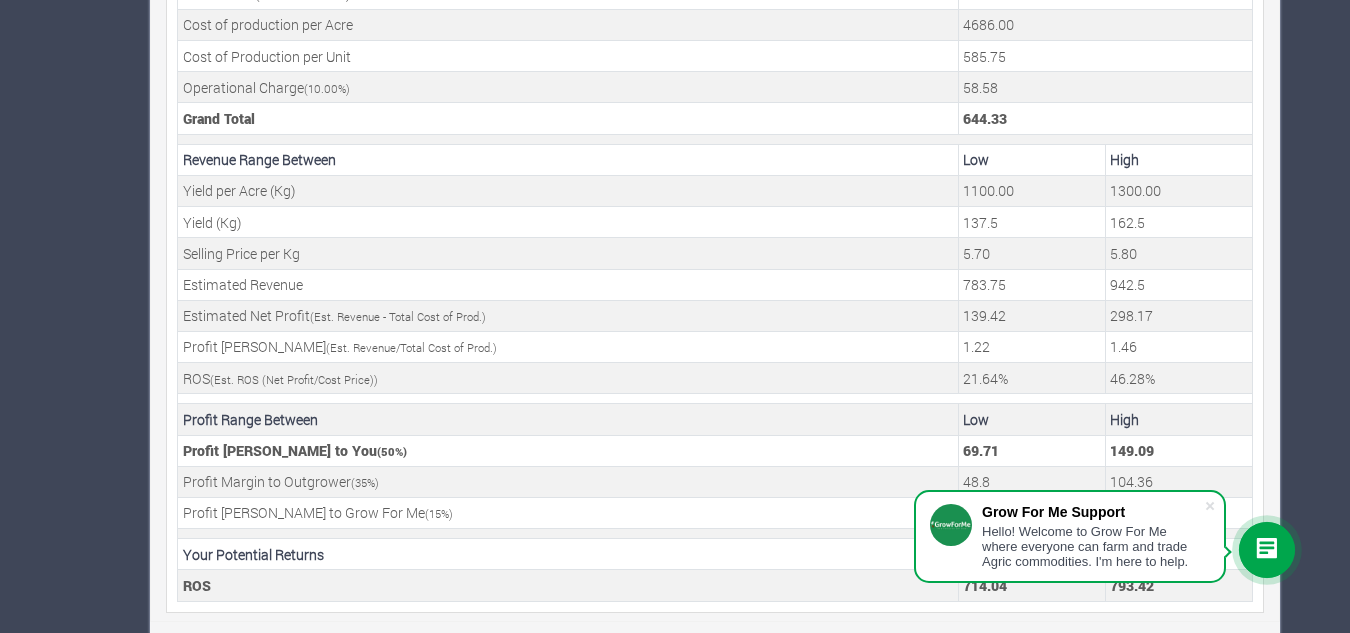 scroll, scrollTop: 820, scrollLeft: 0, axis: vertical 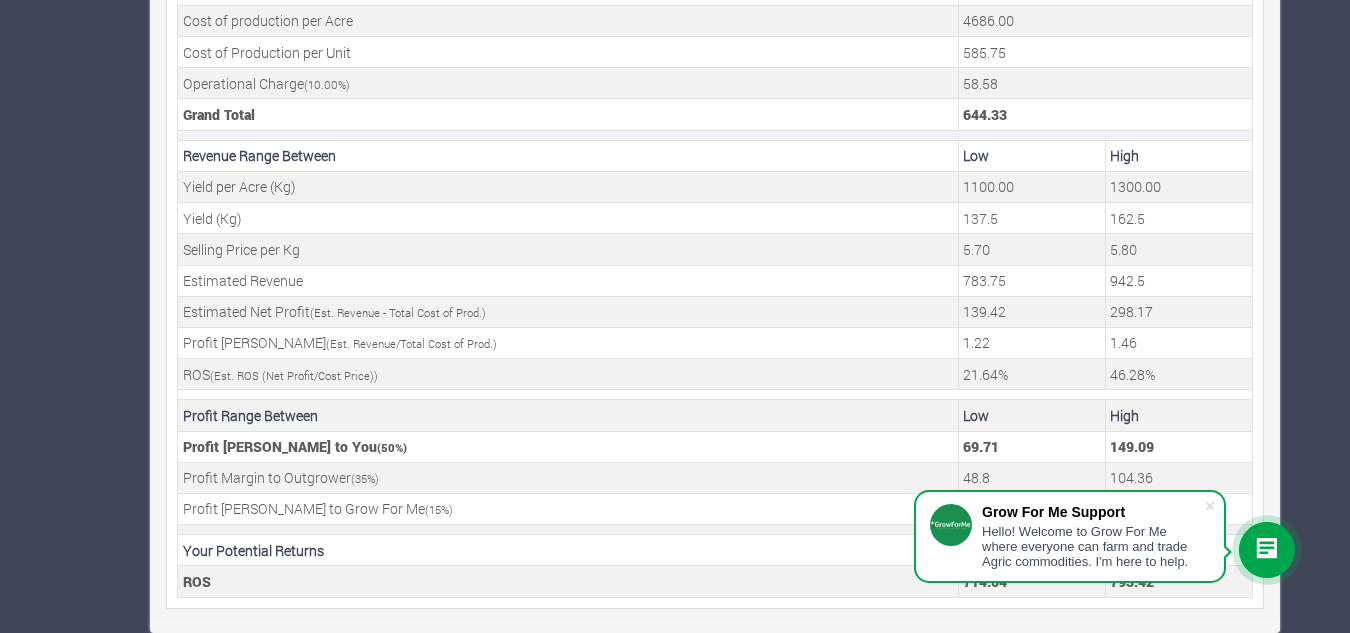 click on "Grow For Me Support
Hello! Welcome to Grow For Me where everyone can farm and trade Agric commodities. I'm here to help.
Main Channel
Callback
Feedback Form
[PHONE_NUMBER]
Open Channel
Contact us on WhatsApp
[PERSON_NAME]" at bounding box center (675, -504) 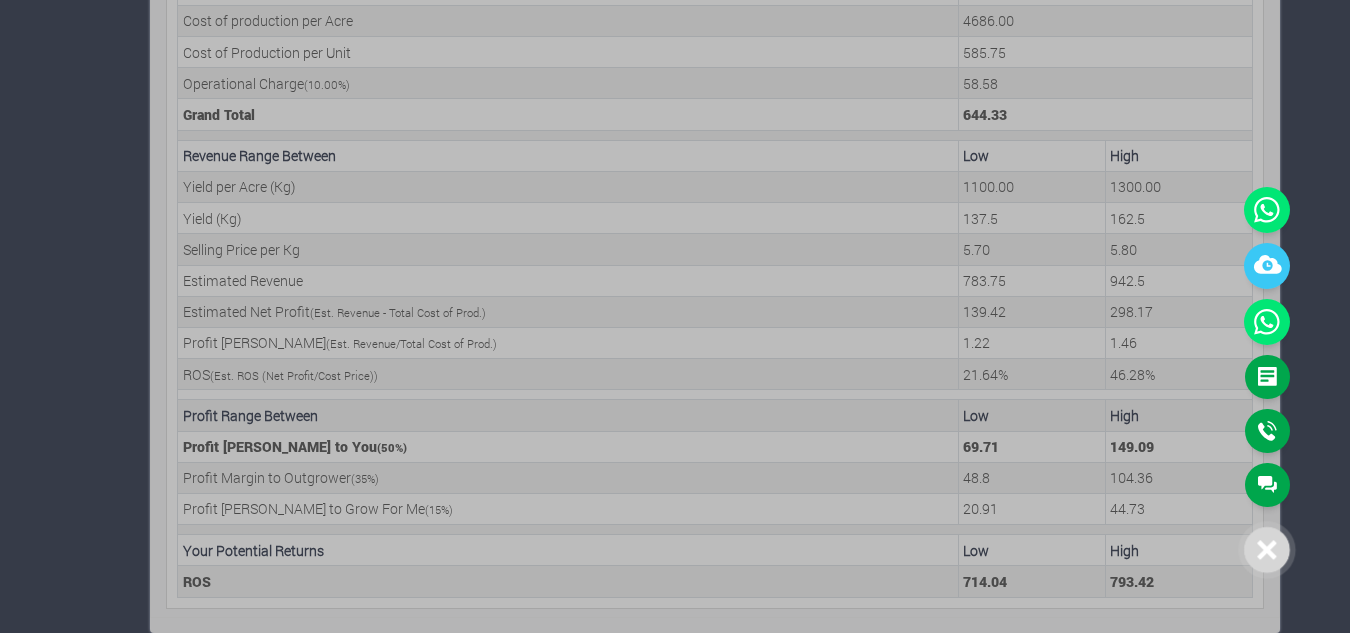 click 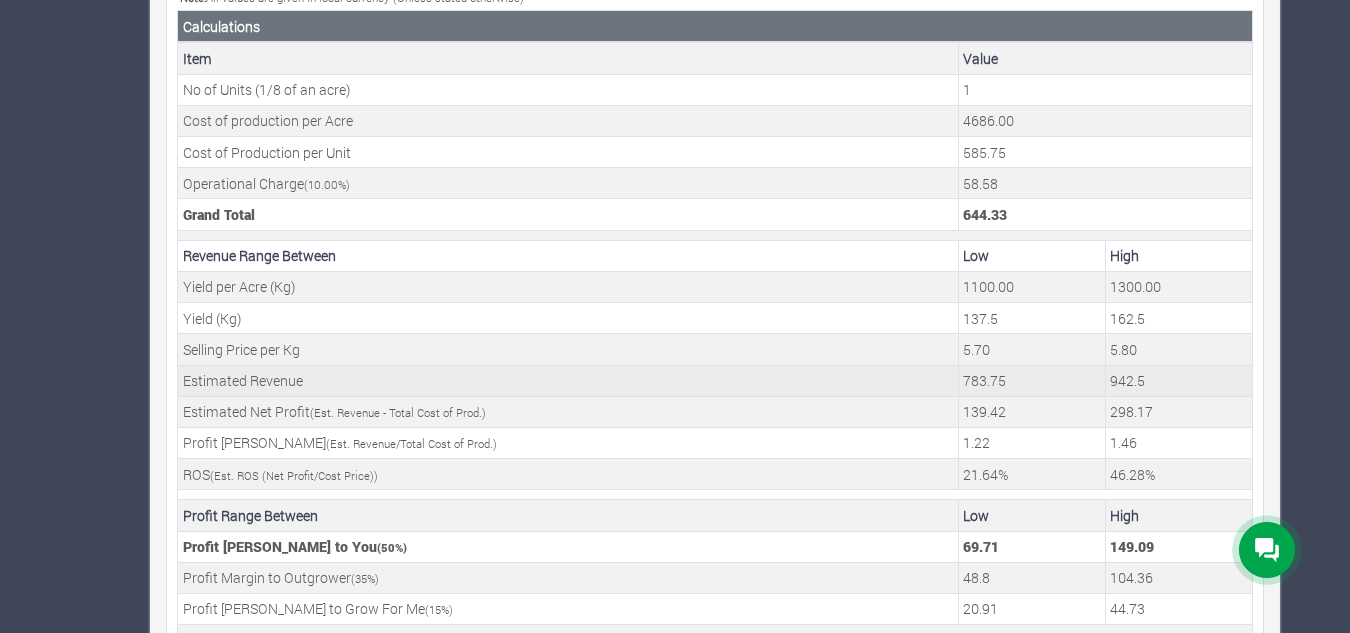 scroll, scrollTop: 820, scrollLeft: 0, axis: vertical 